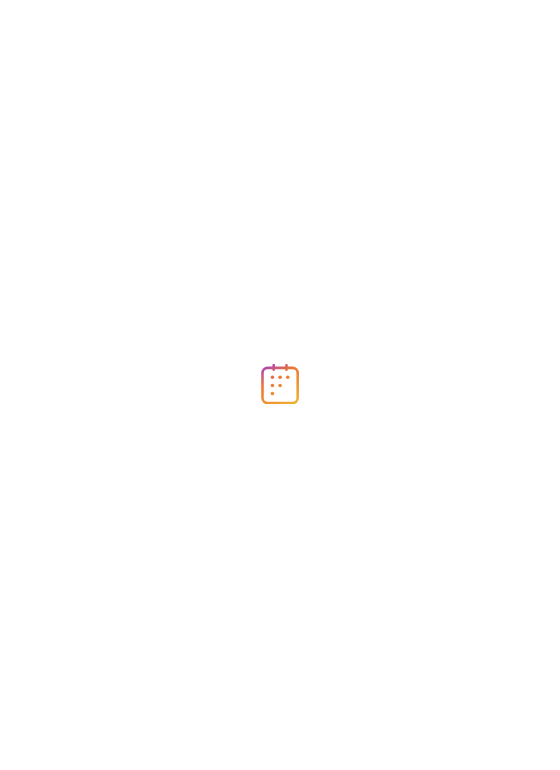 scroll, scrollTop: 0, scrollLeft: 0, axis: both 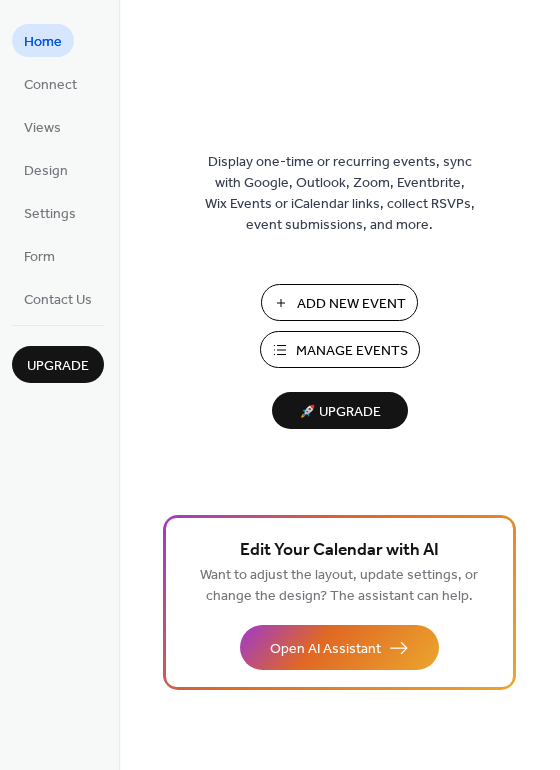 click on "Manage Events" at bounding box center [352, 351] 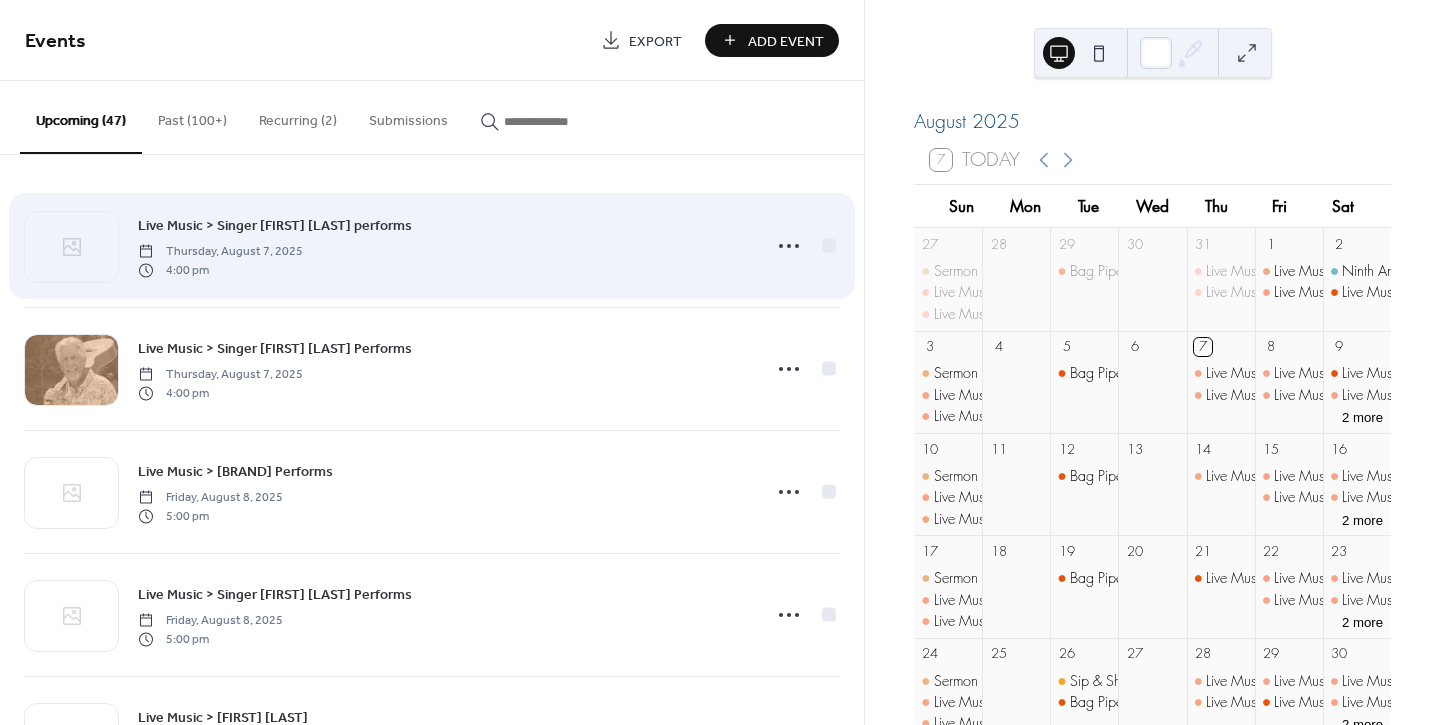 scroll, scrollTop: 0, scrollLeft: 0, axis: both 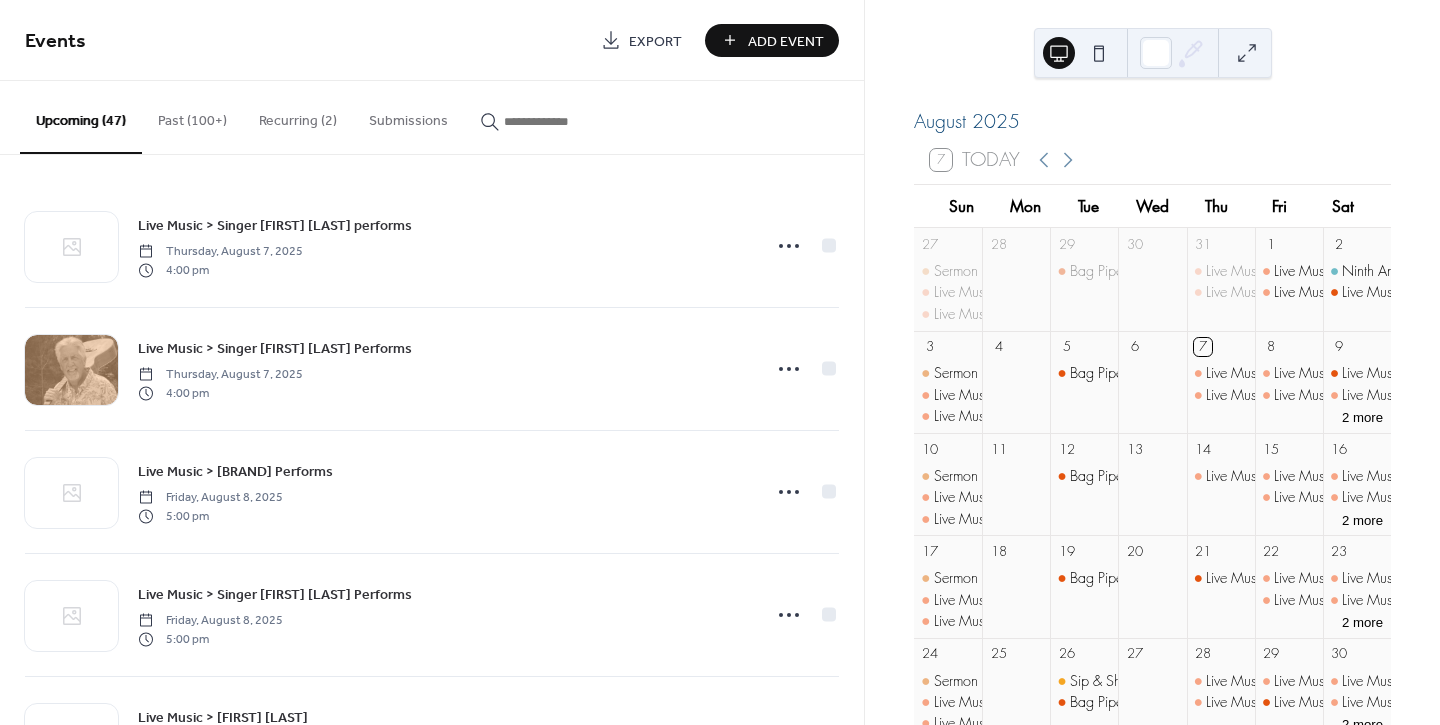 click at bounding box center (564, 121) 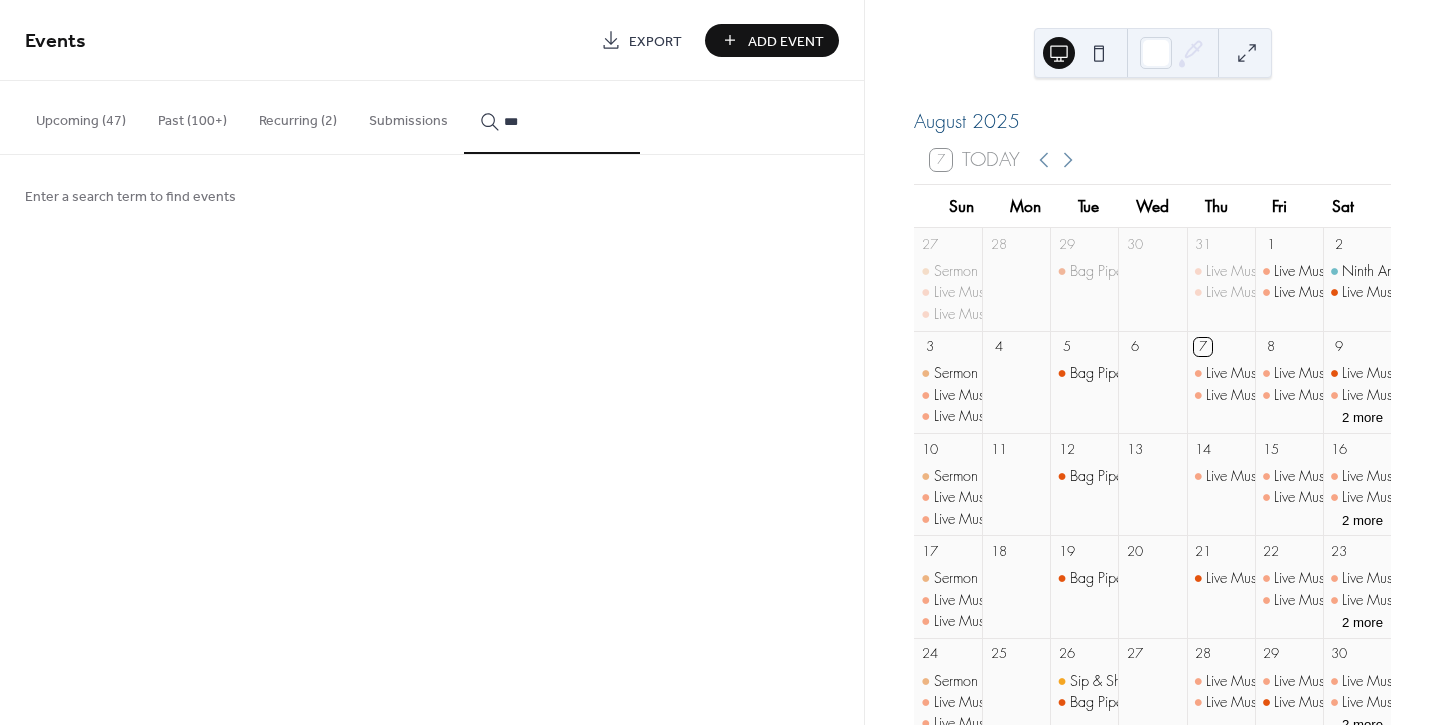 click on "***" at bounding box center [552, 117] 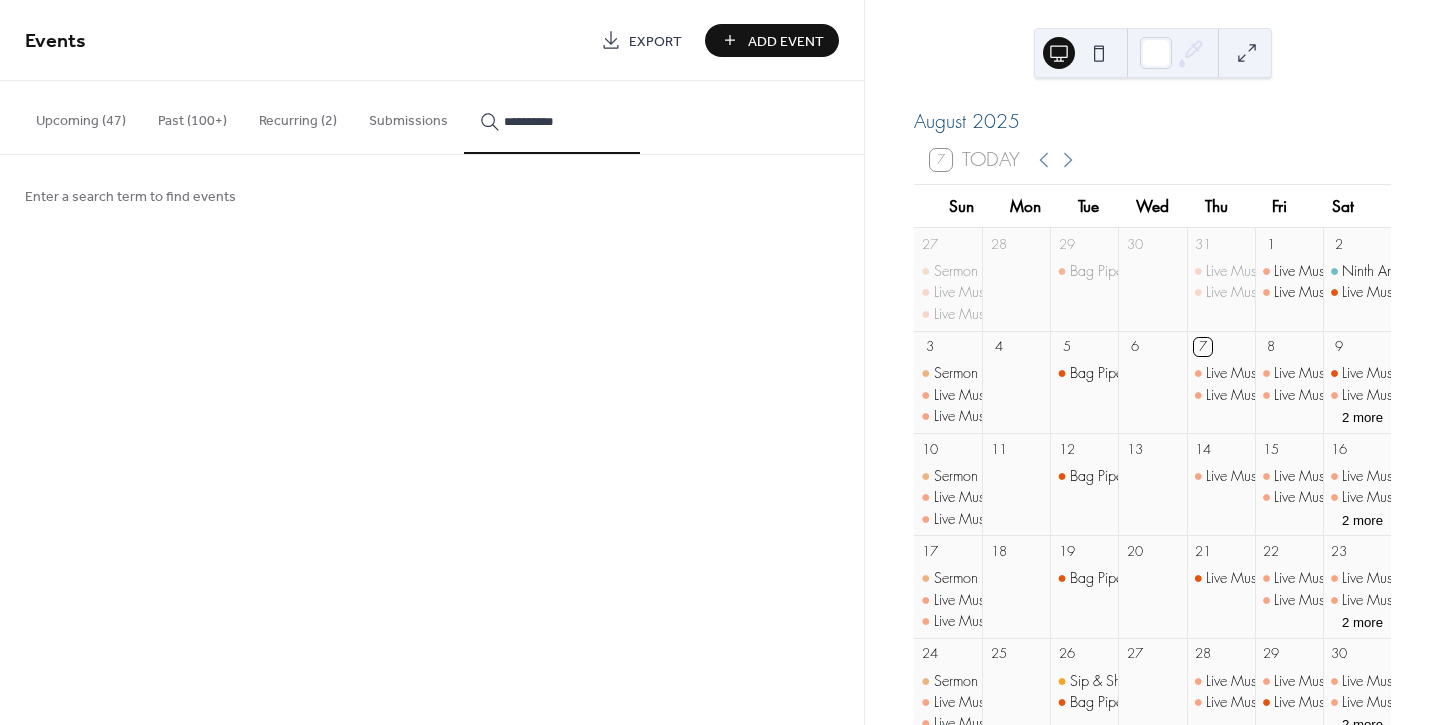 click on "**********" at bounding box center [552, 117] 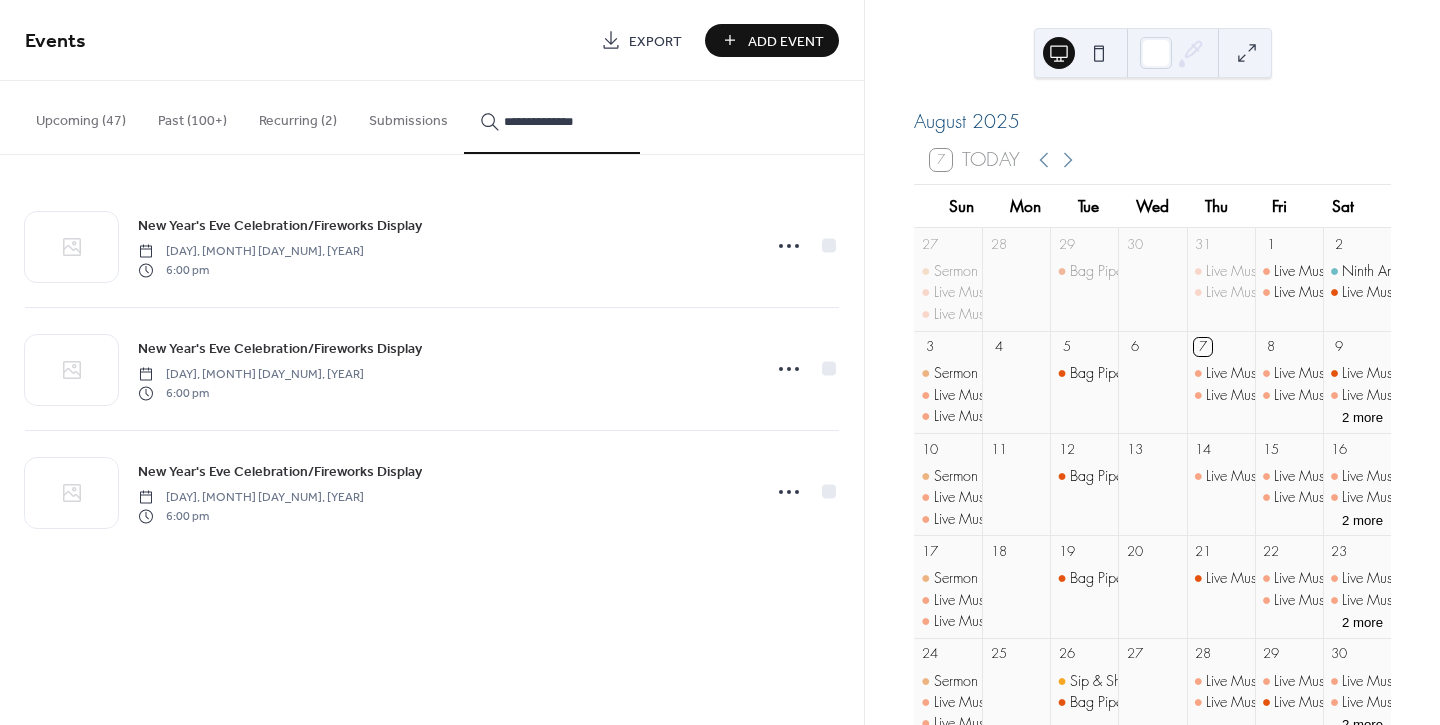 type on "**********" 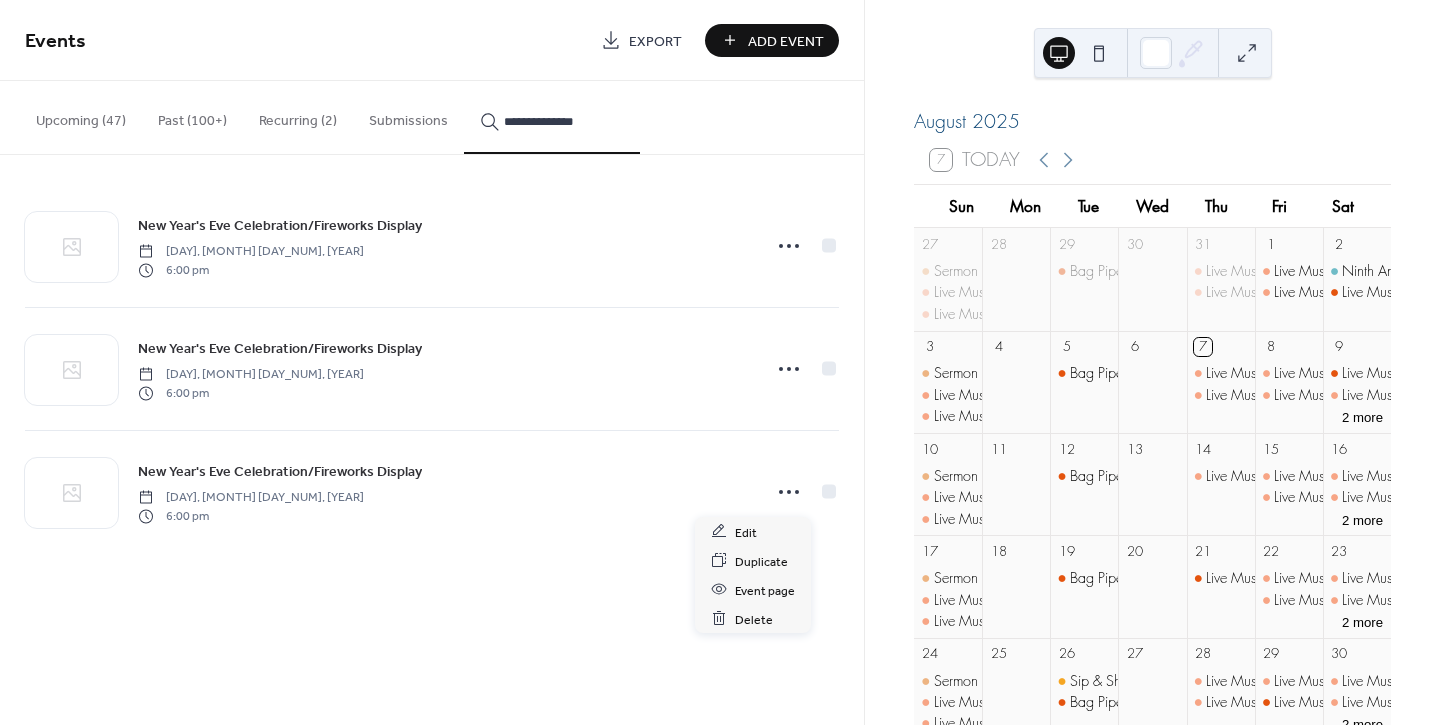 click 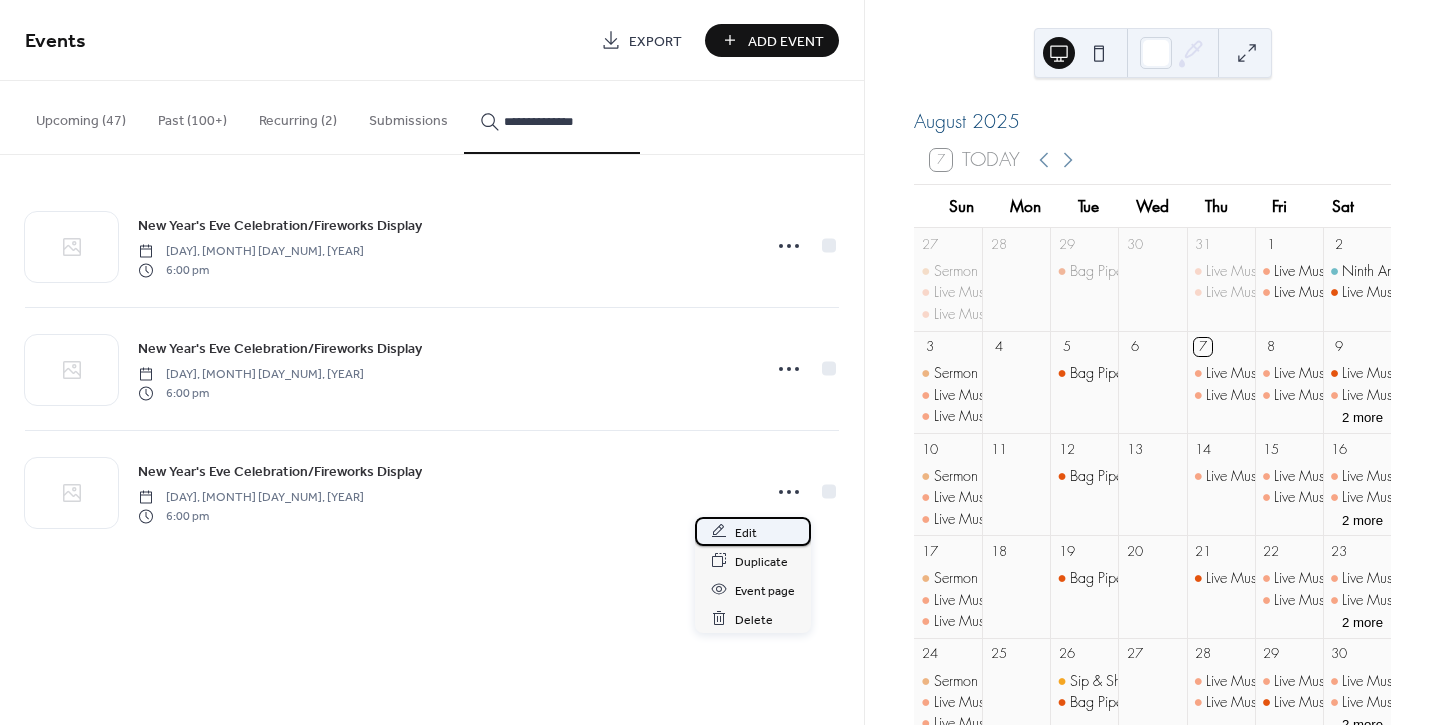 click on "Edit" at bounding box center (746, 532) 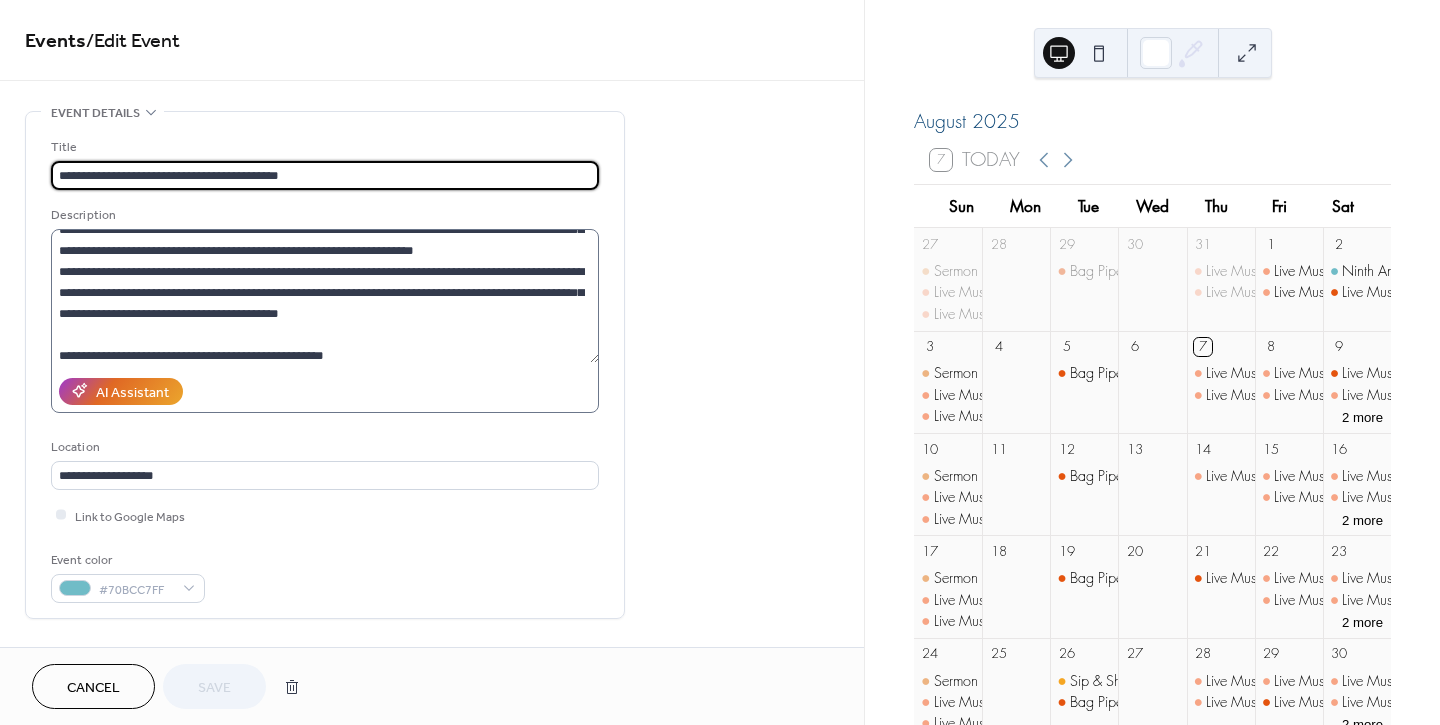 scroll, scrollTop: 167, scrollLeft: 0, axis: vertical 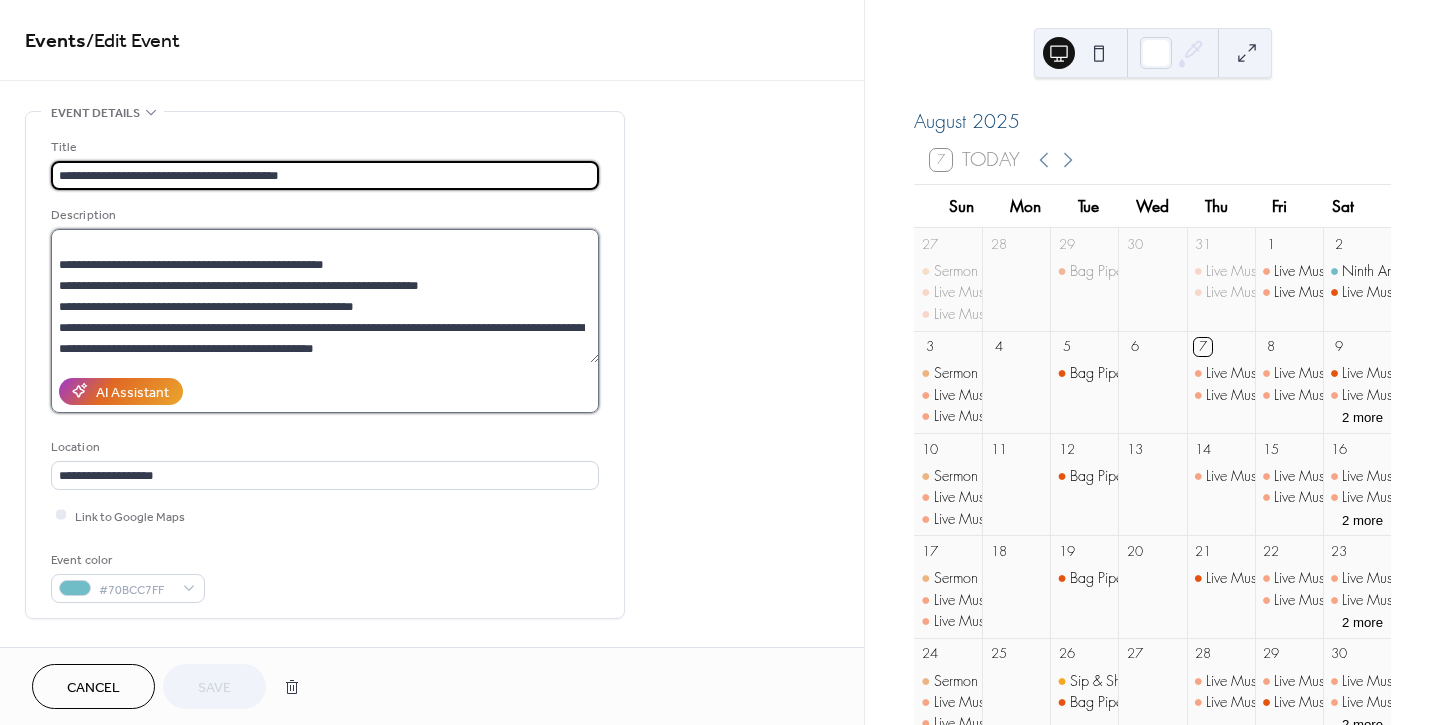 click on "**********" at bounding box center (325, 296) 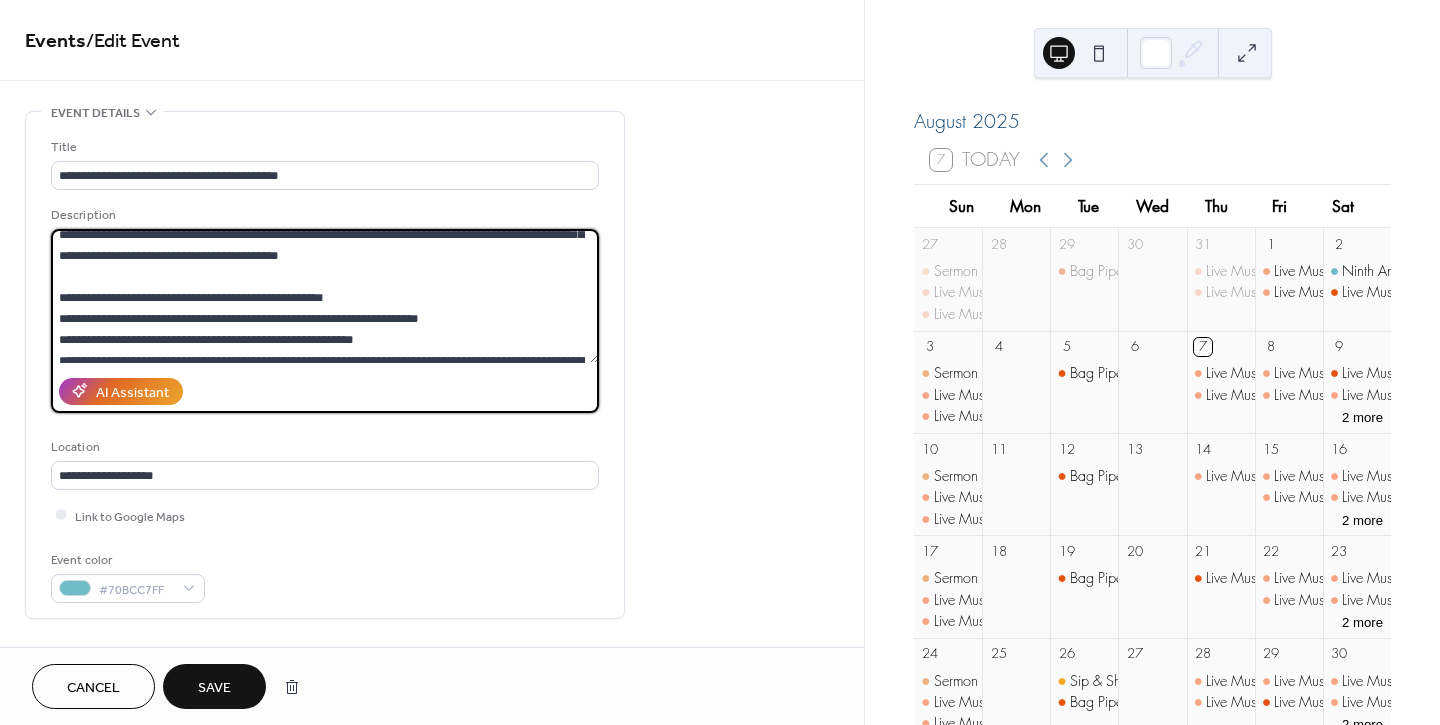 scroll, scrollTop: 167, scrollLeft: 0, axis: vertical 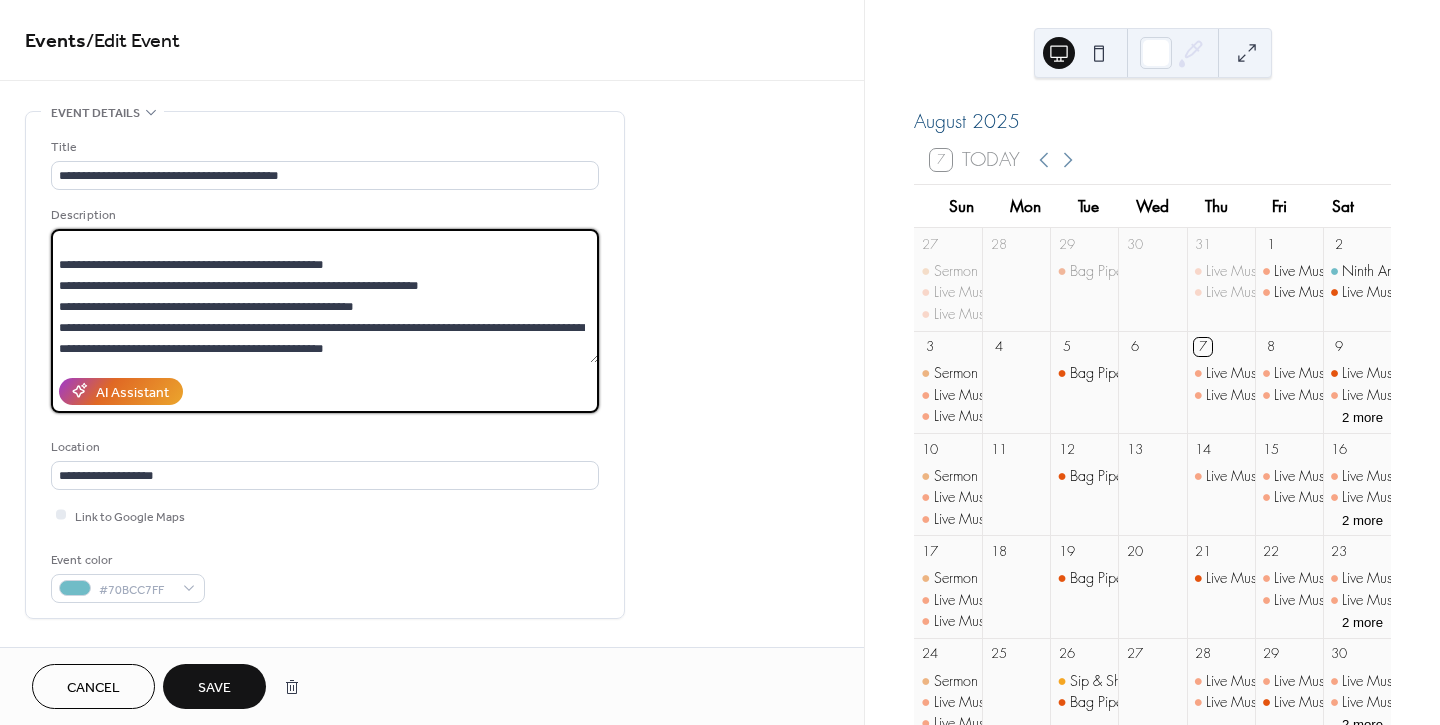 drag, startPoint x: 54, startPoint y: 302, endPoint x: 57, endPoint y: 313, distance: 11.401754 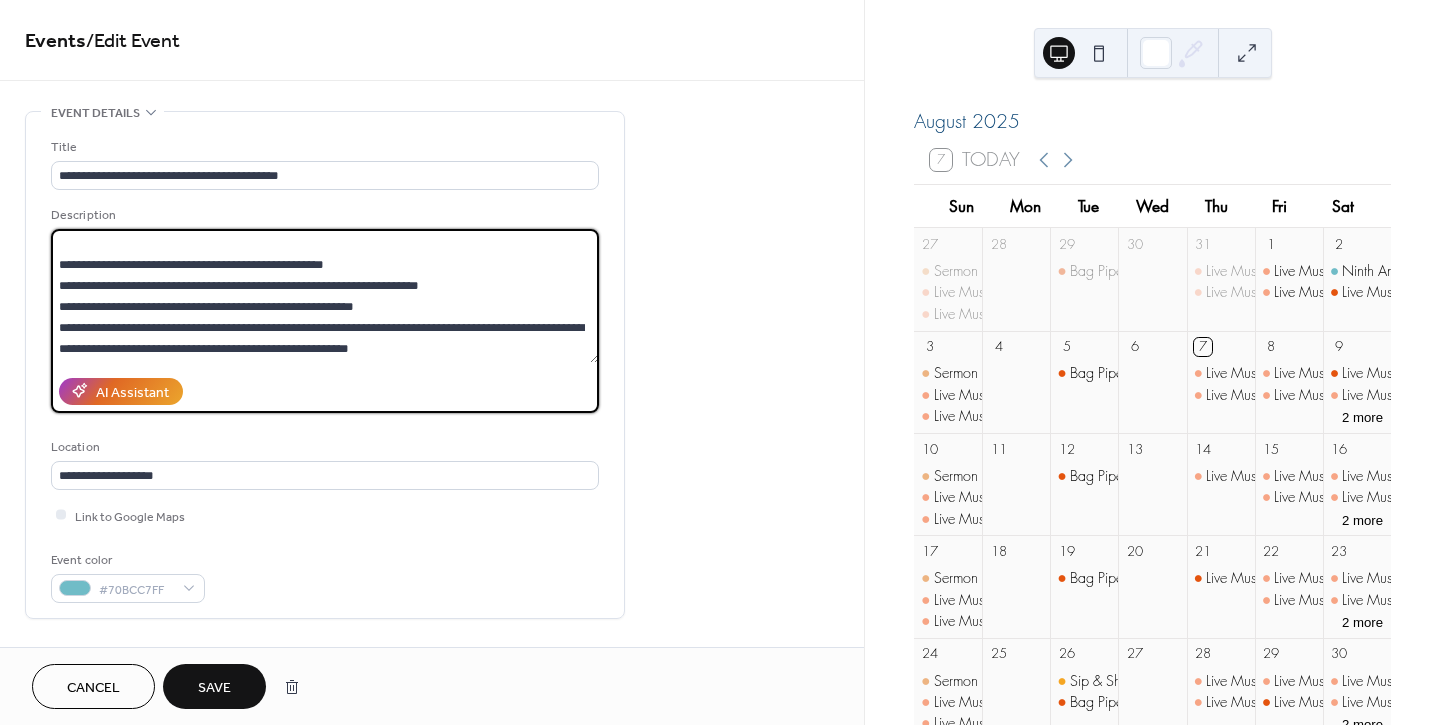 click on "**********" at bounding box center (325, 296) 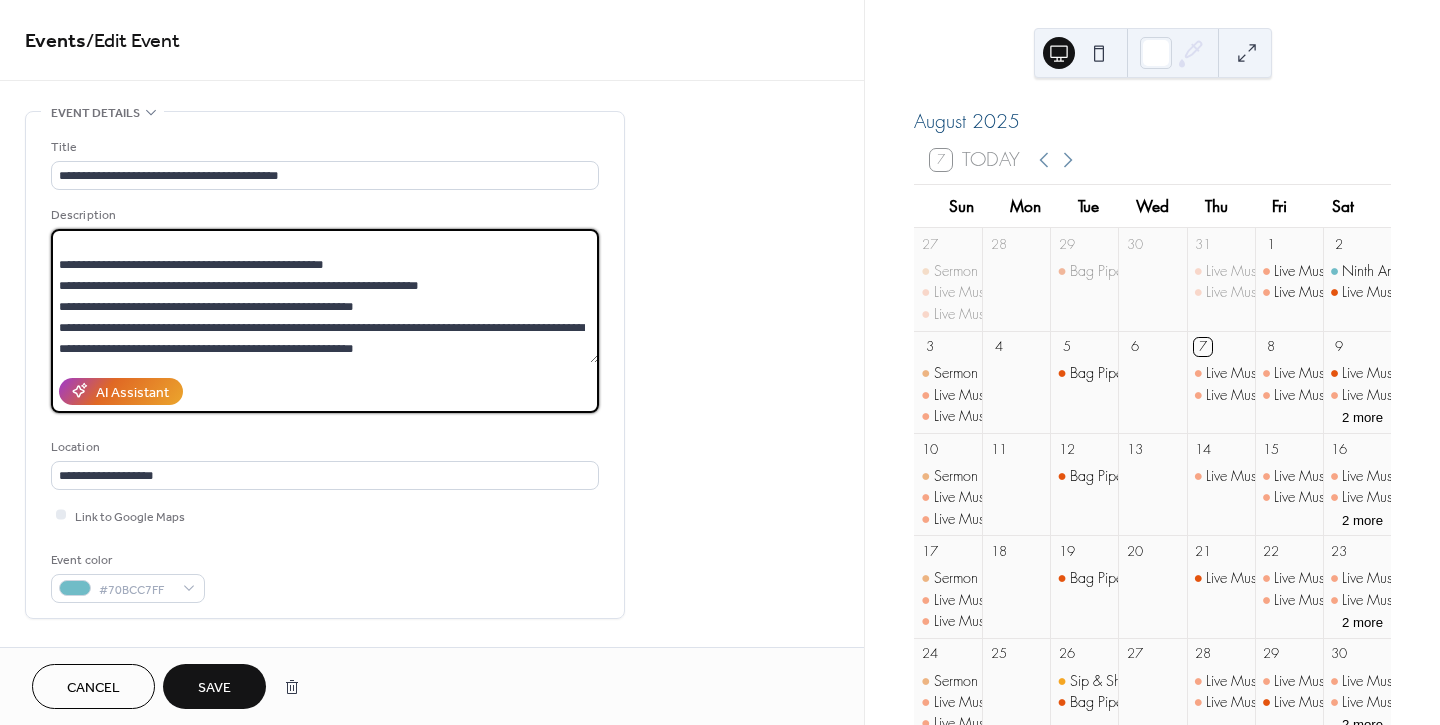 drag, startPoint x: 137, startPoint y: 321, endPoint x: 123, endPoint y: 337, distance: 21.260292 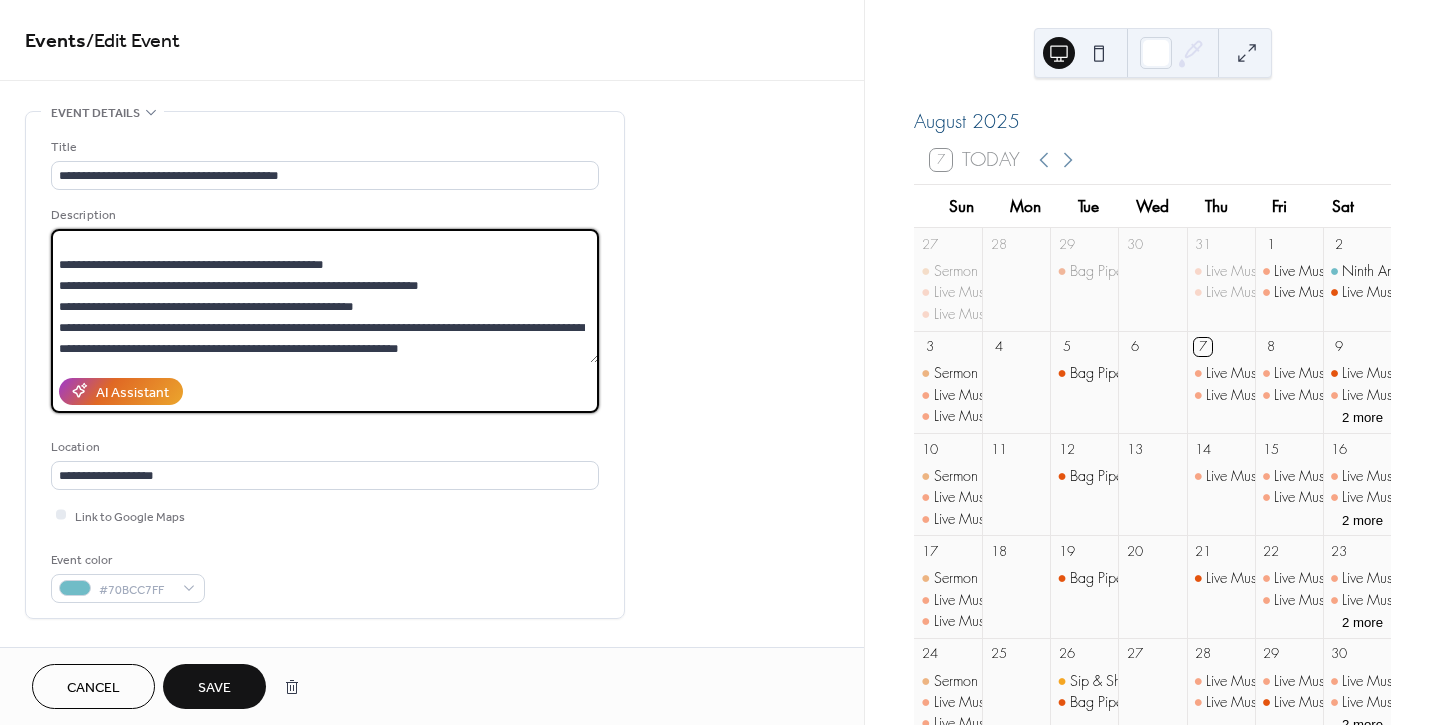 click on "**********" at bounding box center [325, 296] 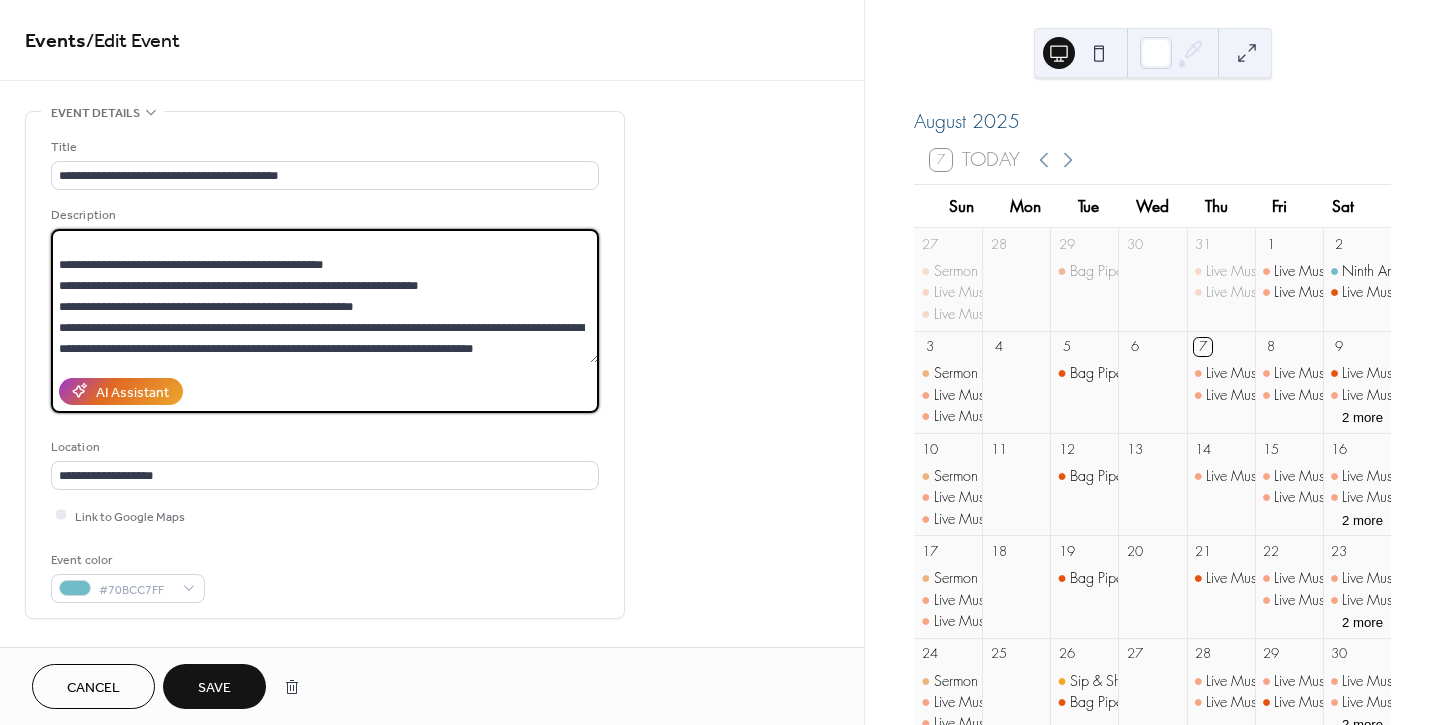 click on "**********" at bounding box center (325, 296) 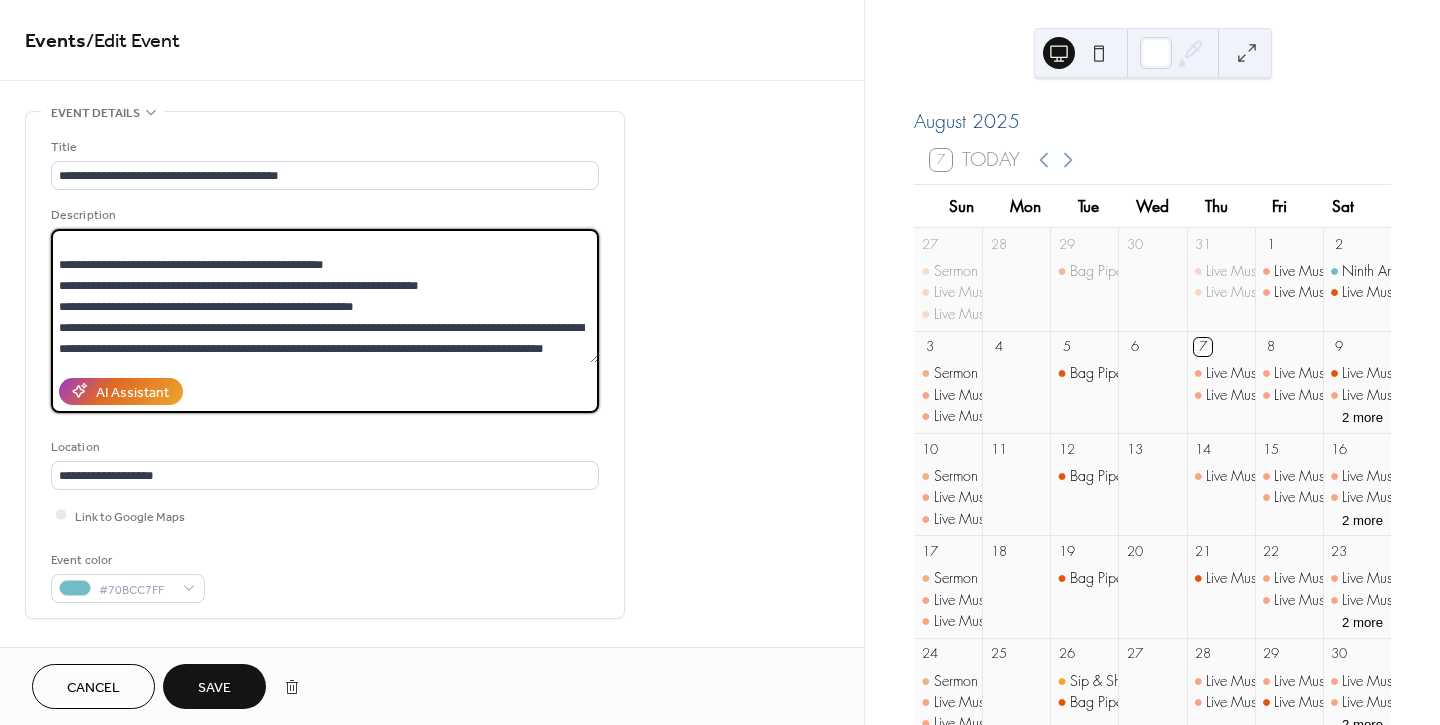 click on "**********" at bounding box center [325, 296] 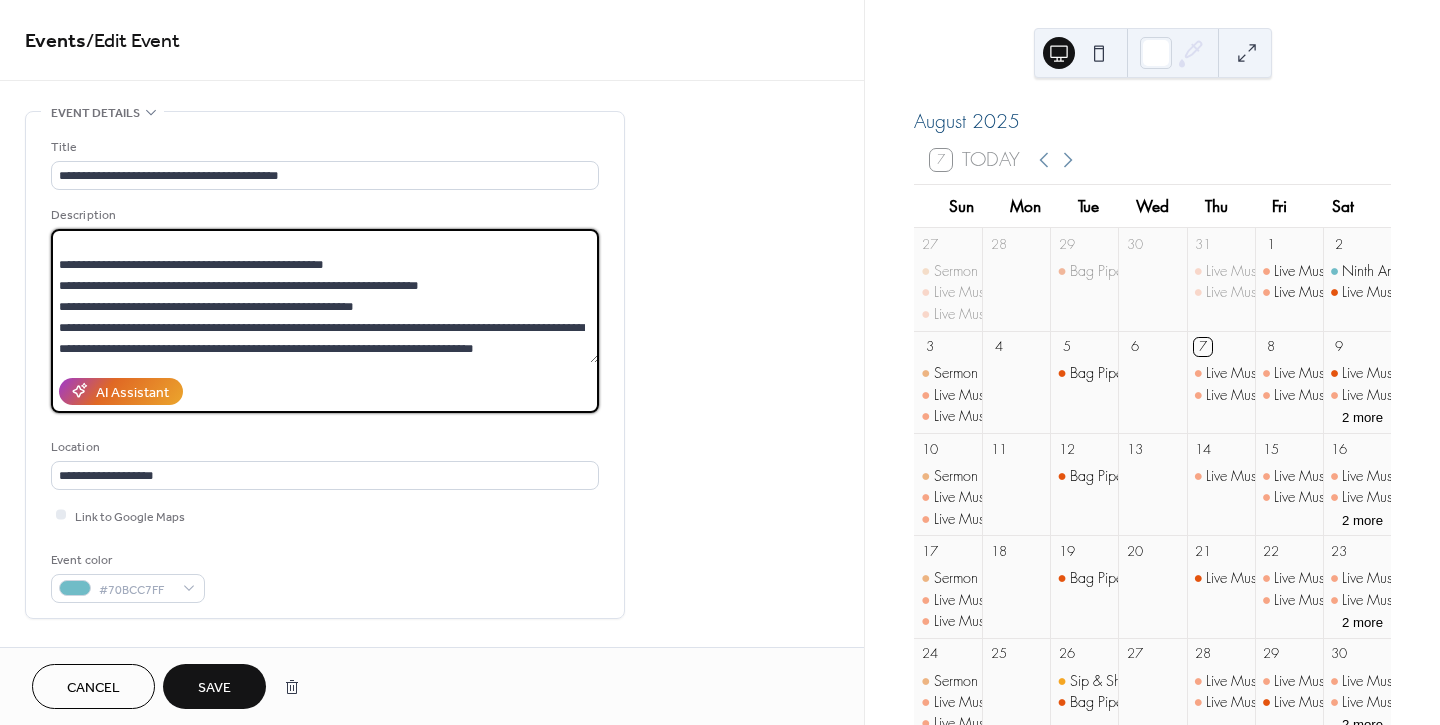 click on "**********" at bounding box center (325, 296) 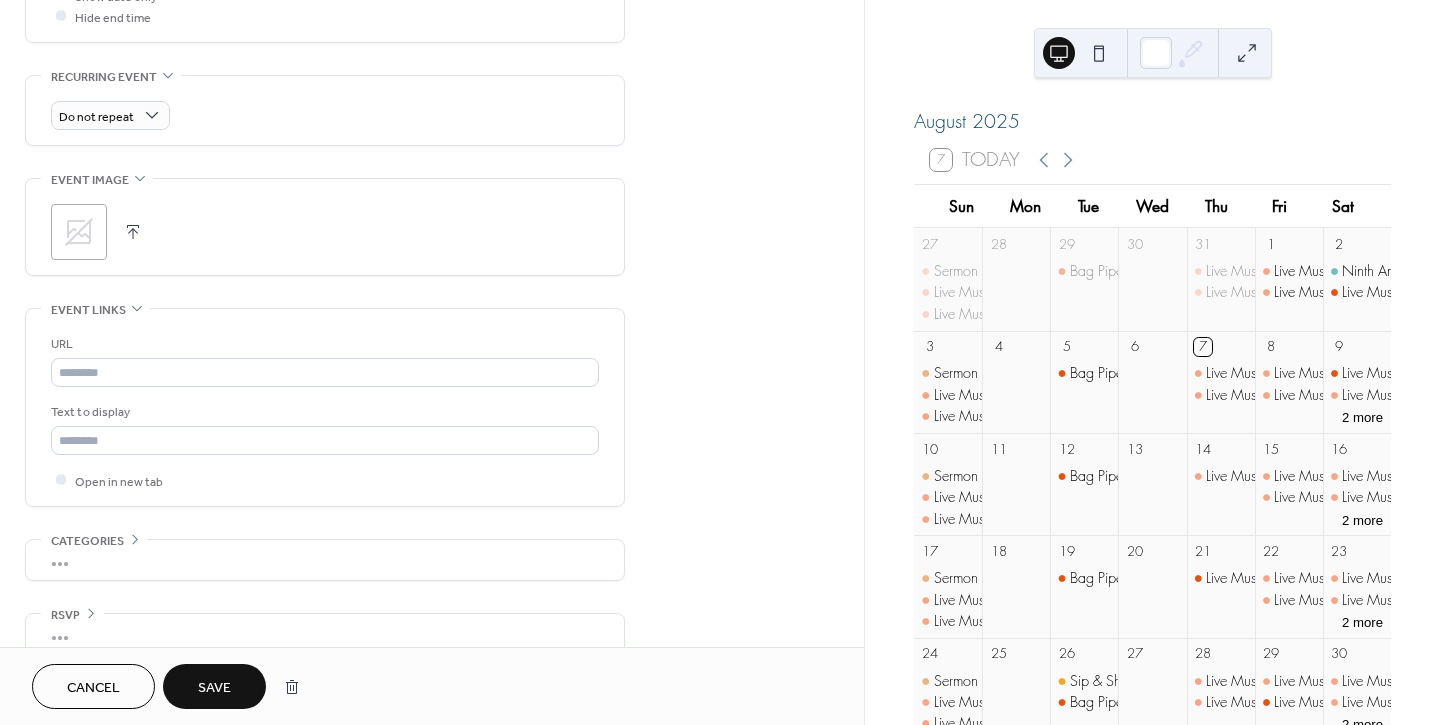 scroll, scrollTop: 840, scrollLeft: 0, axis: vertical 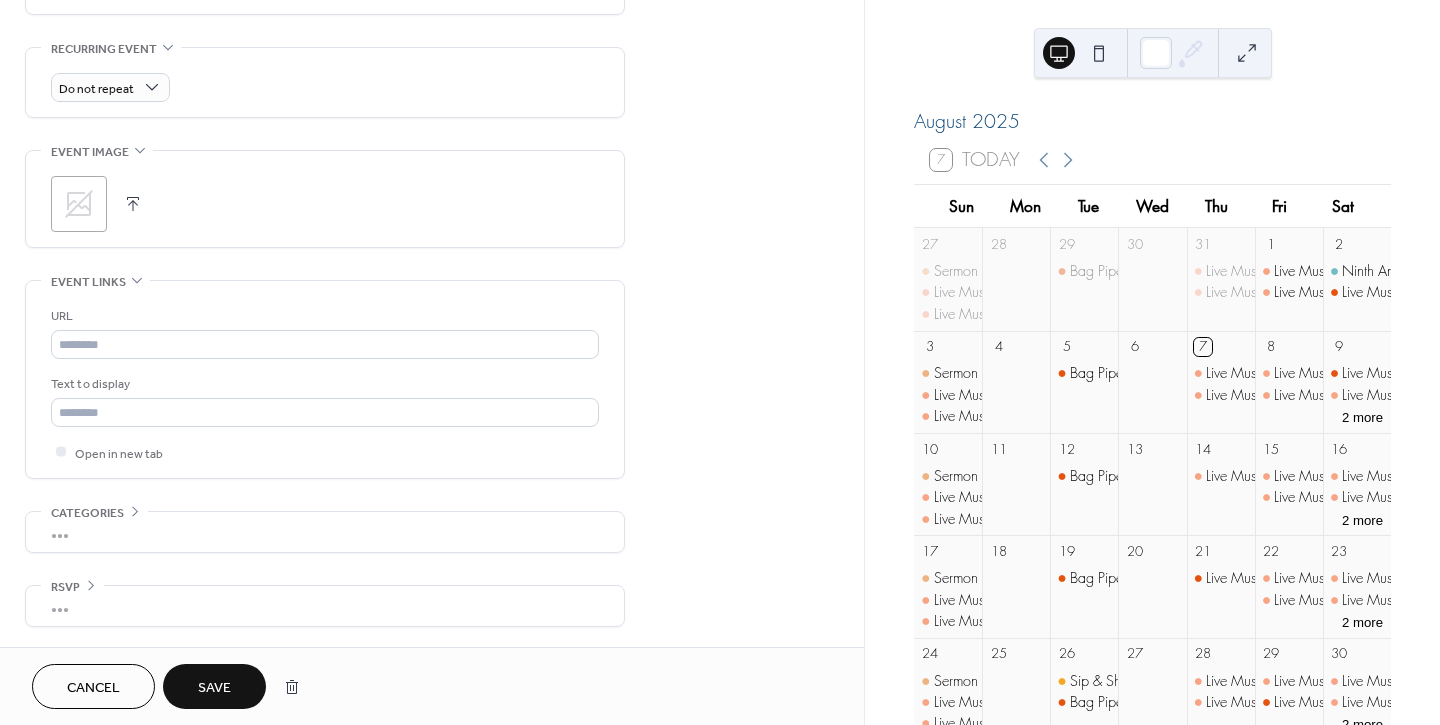 type on "**********" 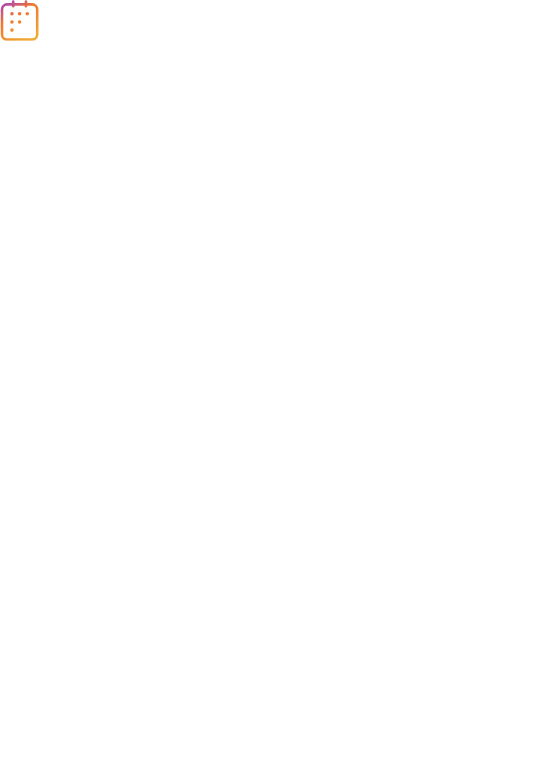 scroll, scrollTop: 0, scrollLeft: 0, axis: both 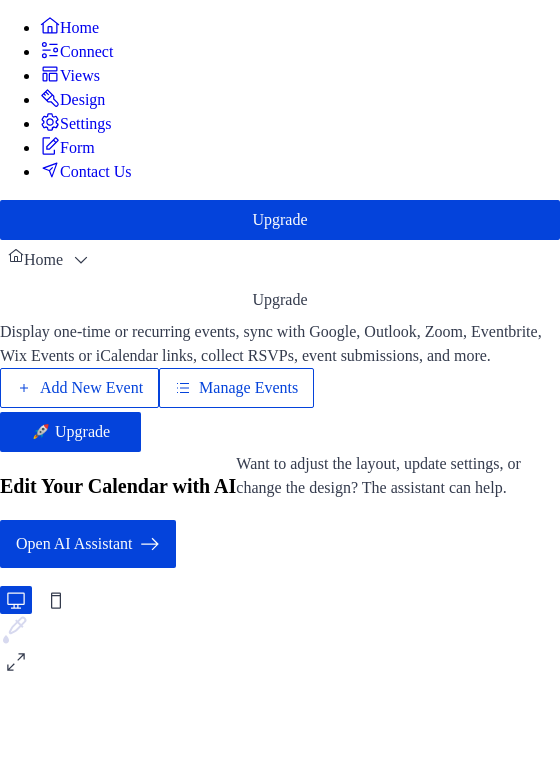 click on "Manage Events" at bounding box center (248, 388) 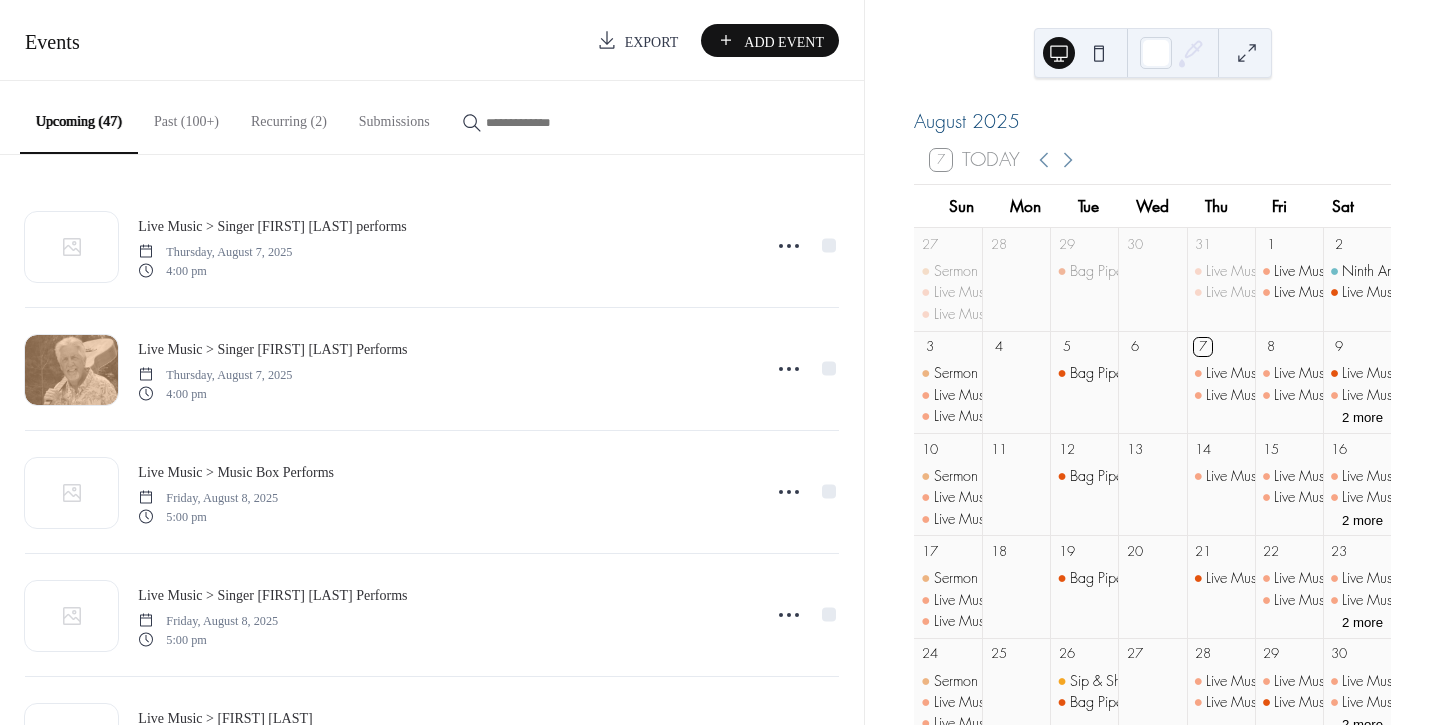 scroll, scrollTop: 0, scrollLeft: 0, axis: both 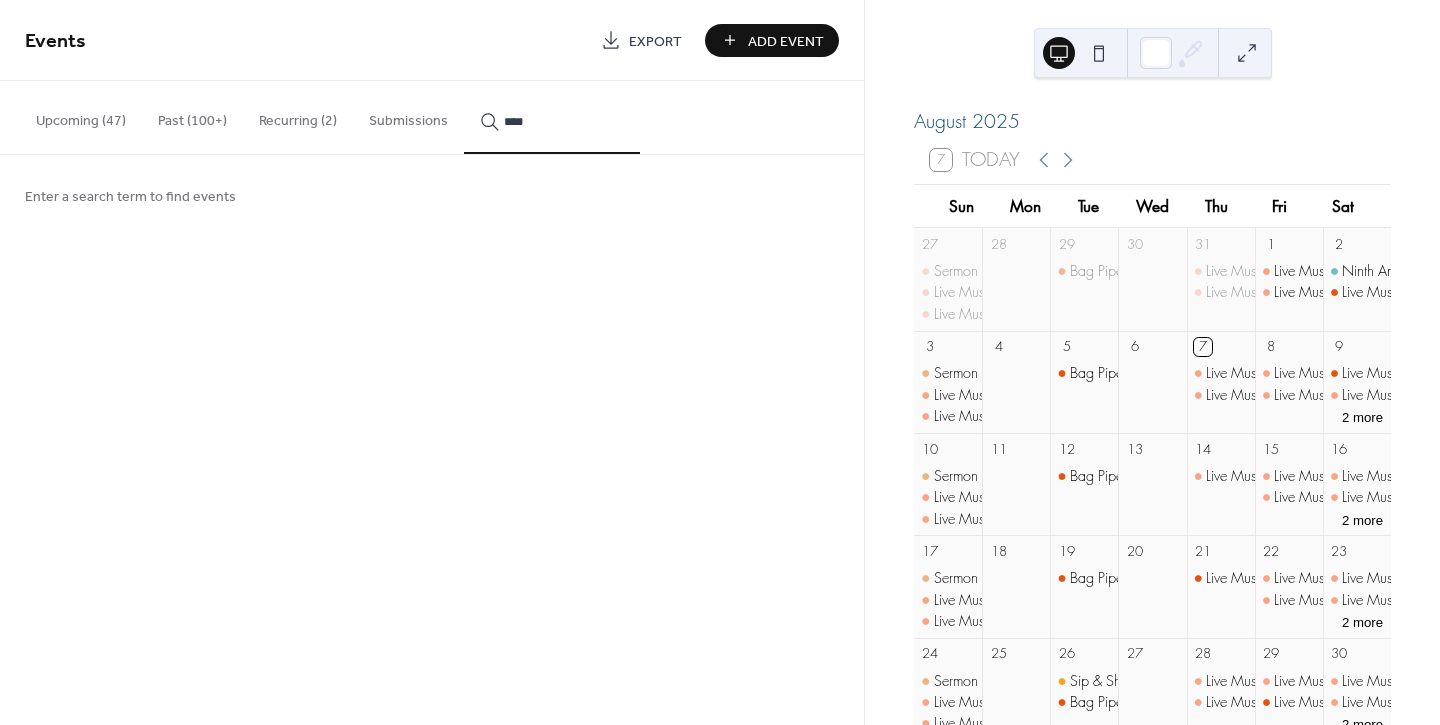 click on "***" at bounding box center [552, 117] 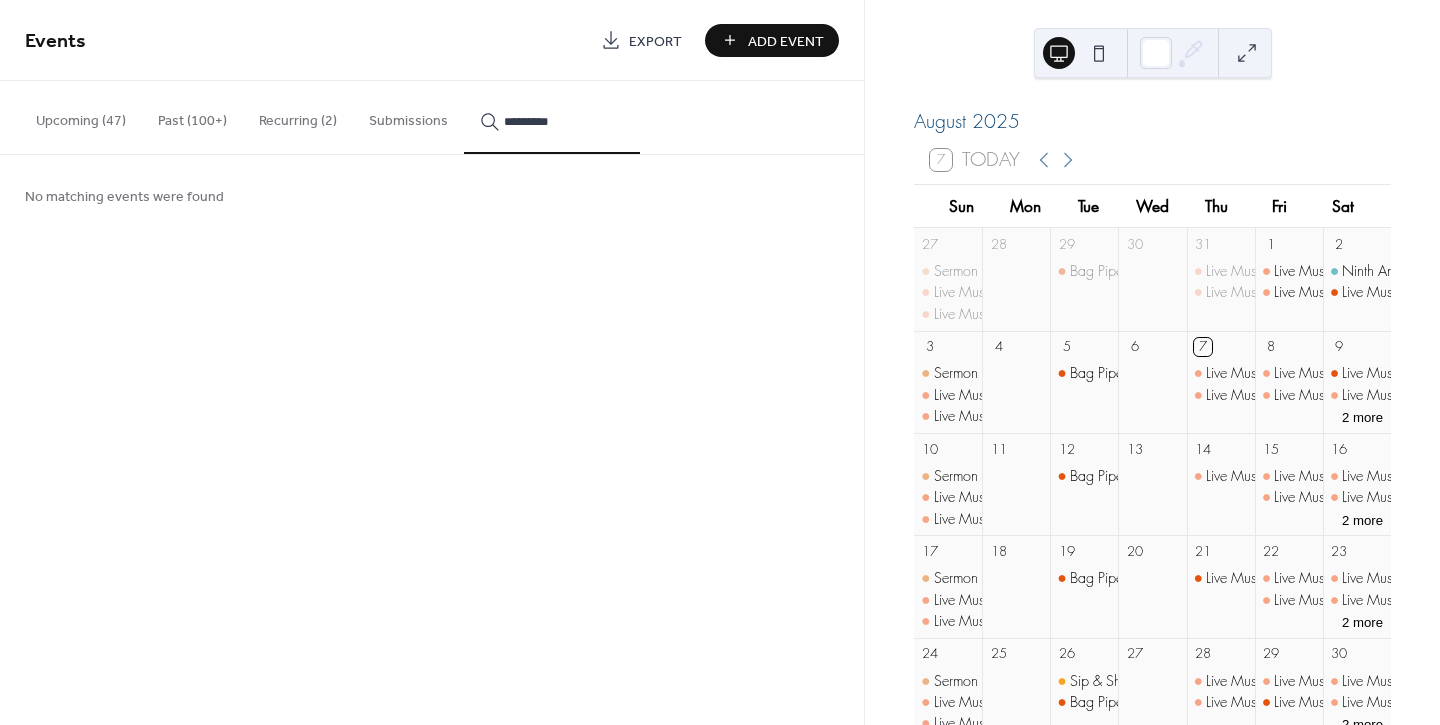click on "*********" at bounding box center [552, 117] 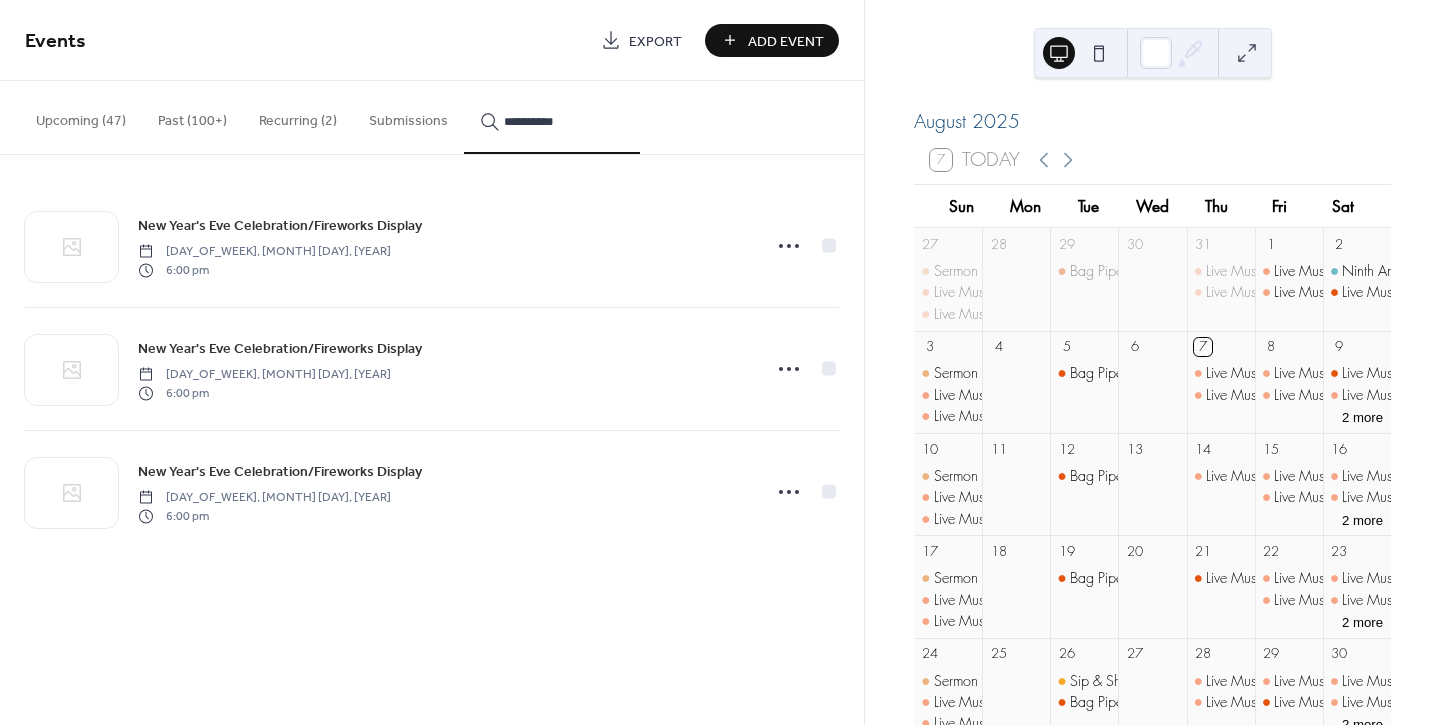 click on "**********" at bounding box center [552, 117] 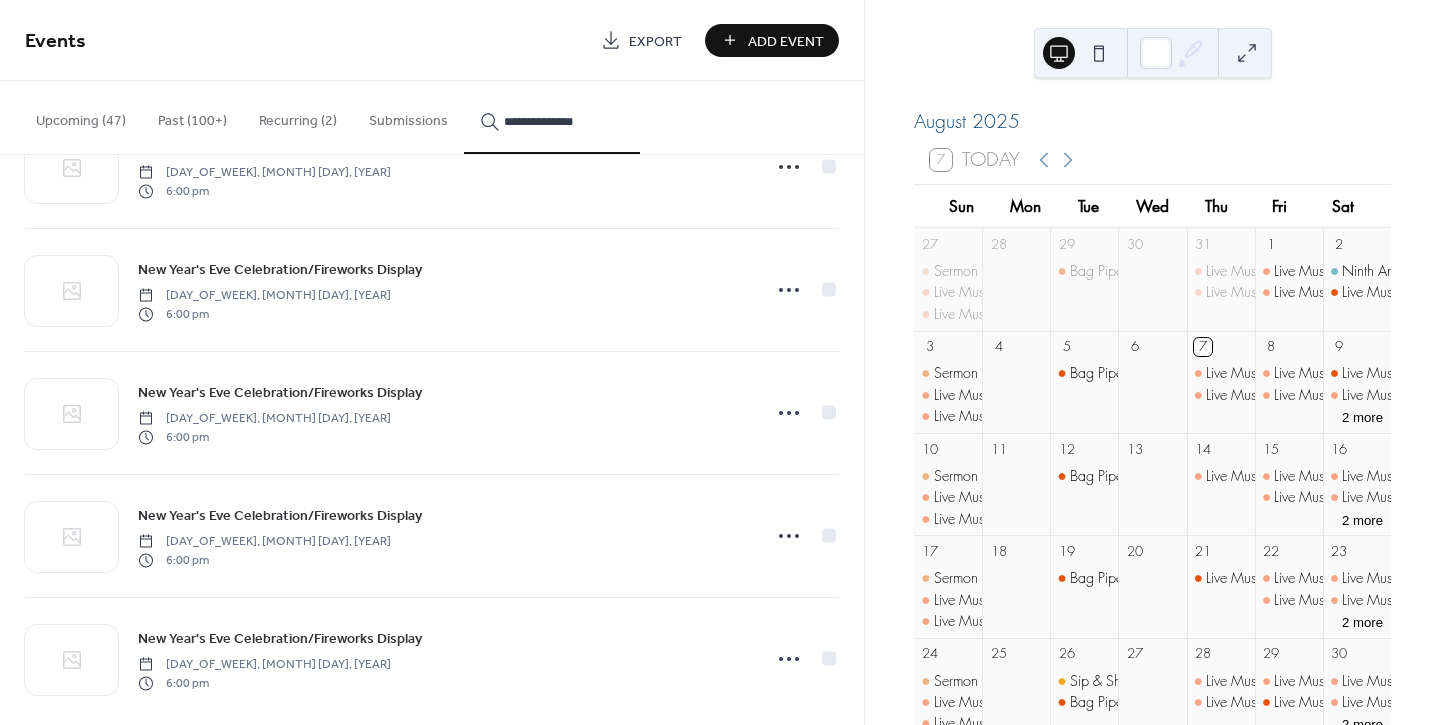 scroll, scrollTop: 596, scrollLeft: 0, axis: vertical 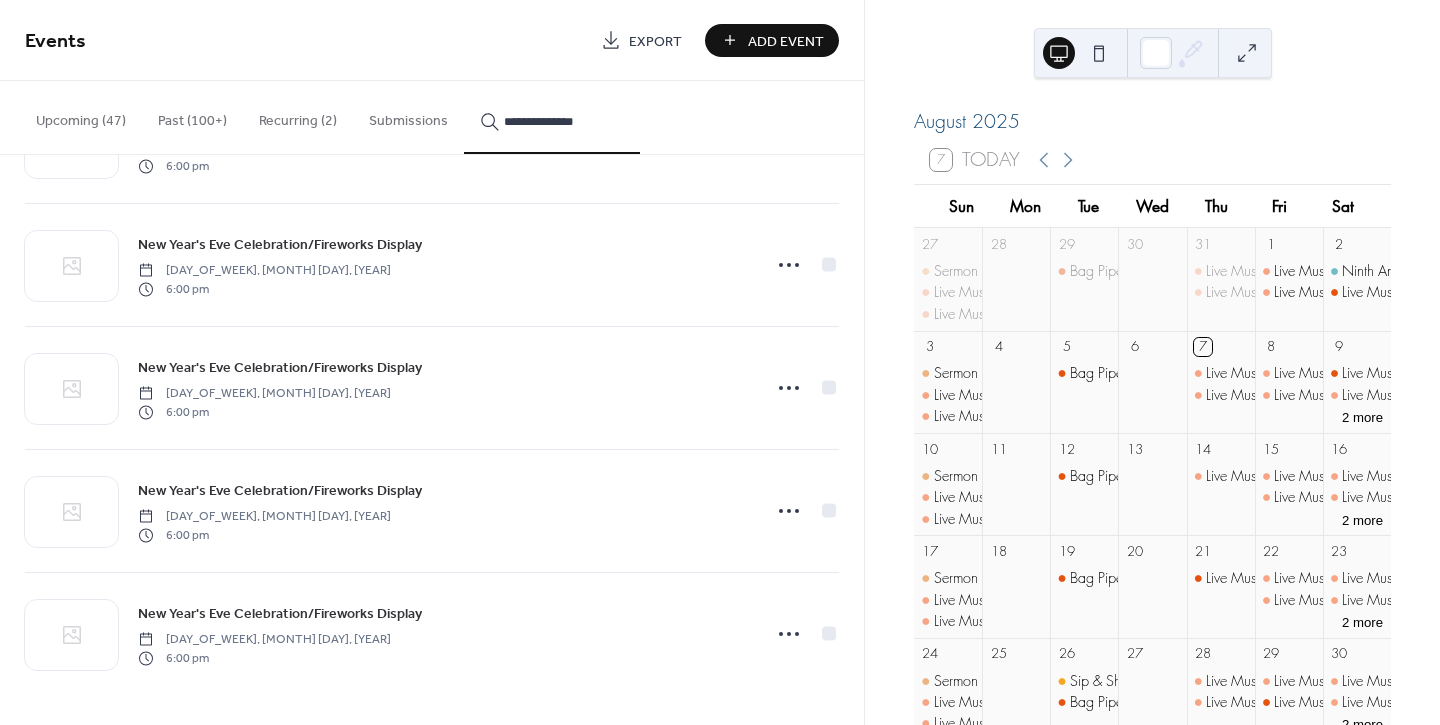 type on "**********" 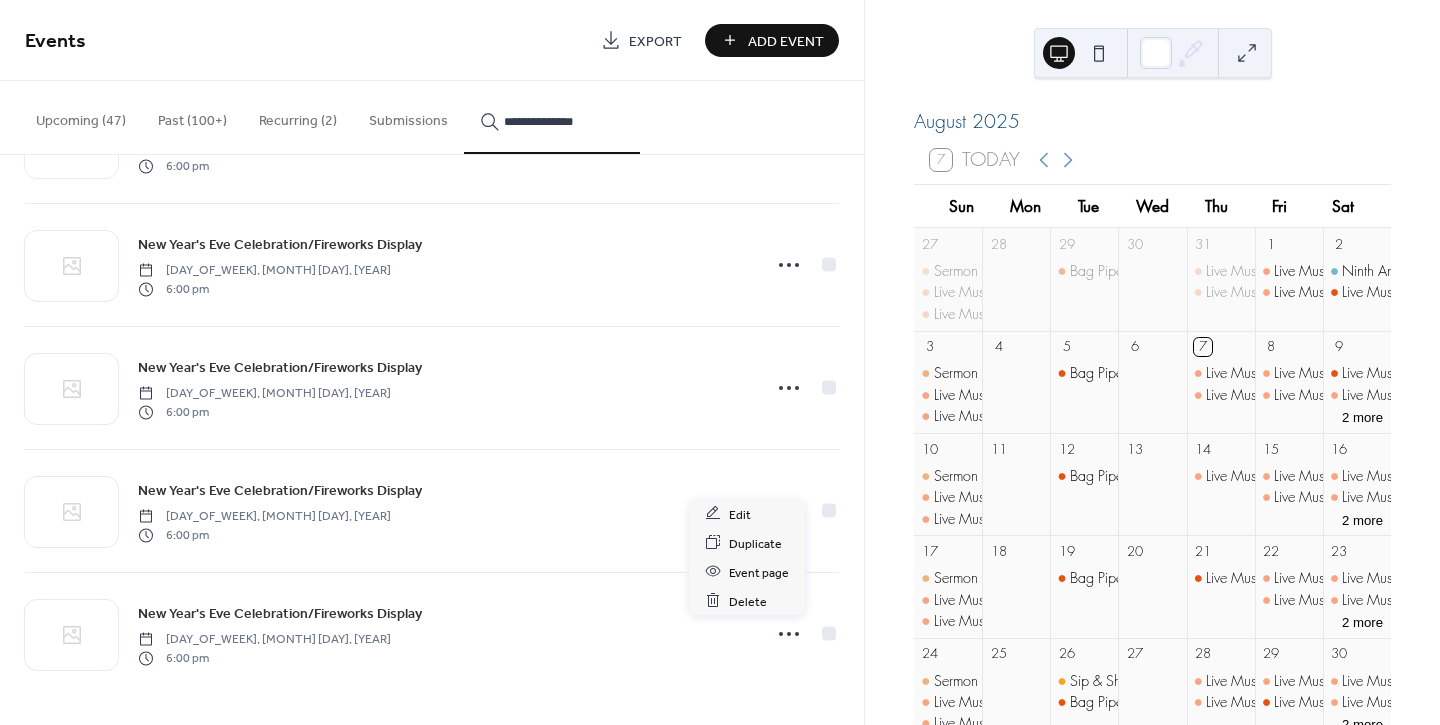 click 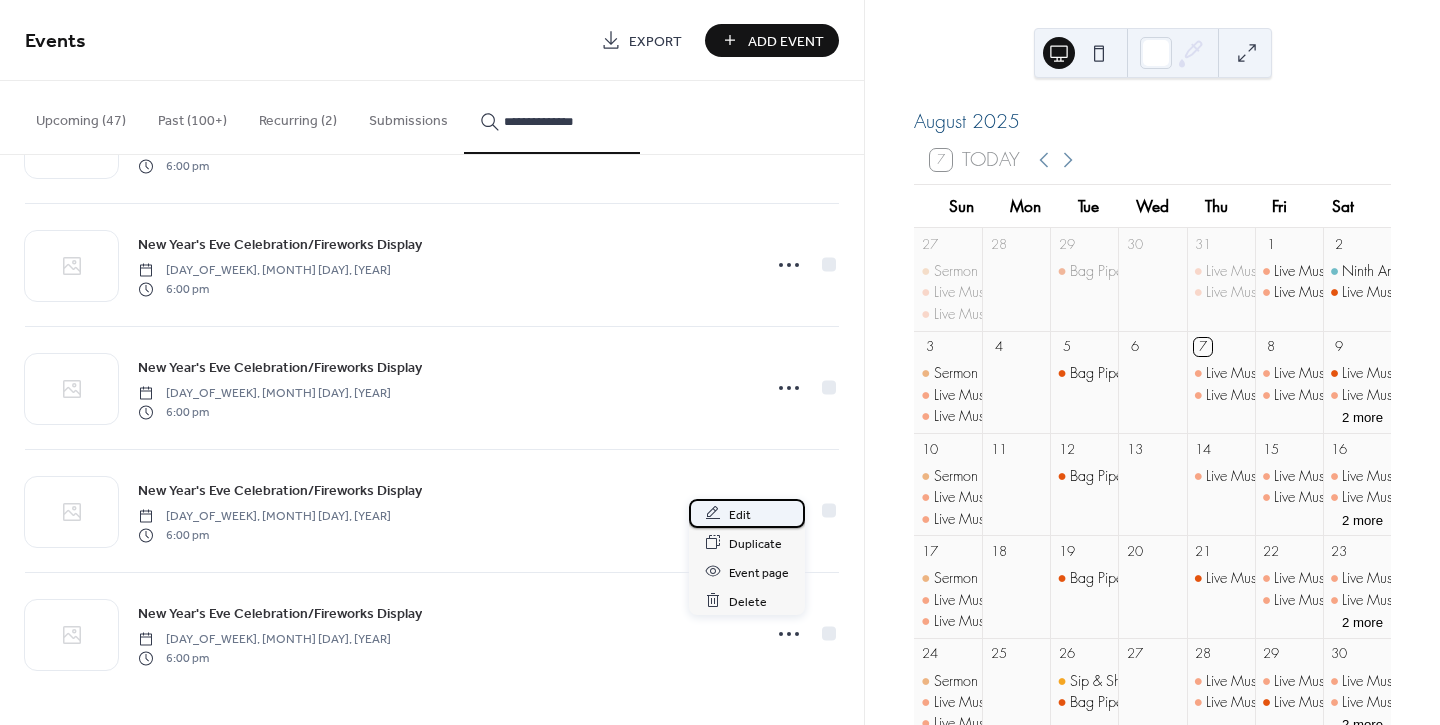 click on "Edit" at bounding box center [740, 514] 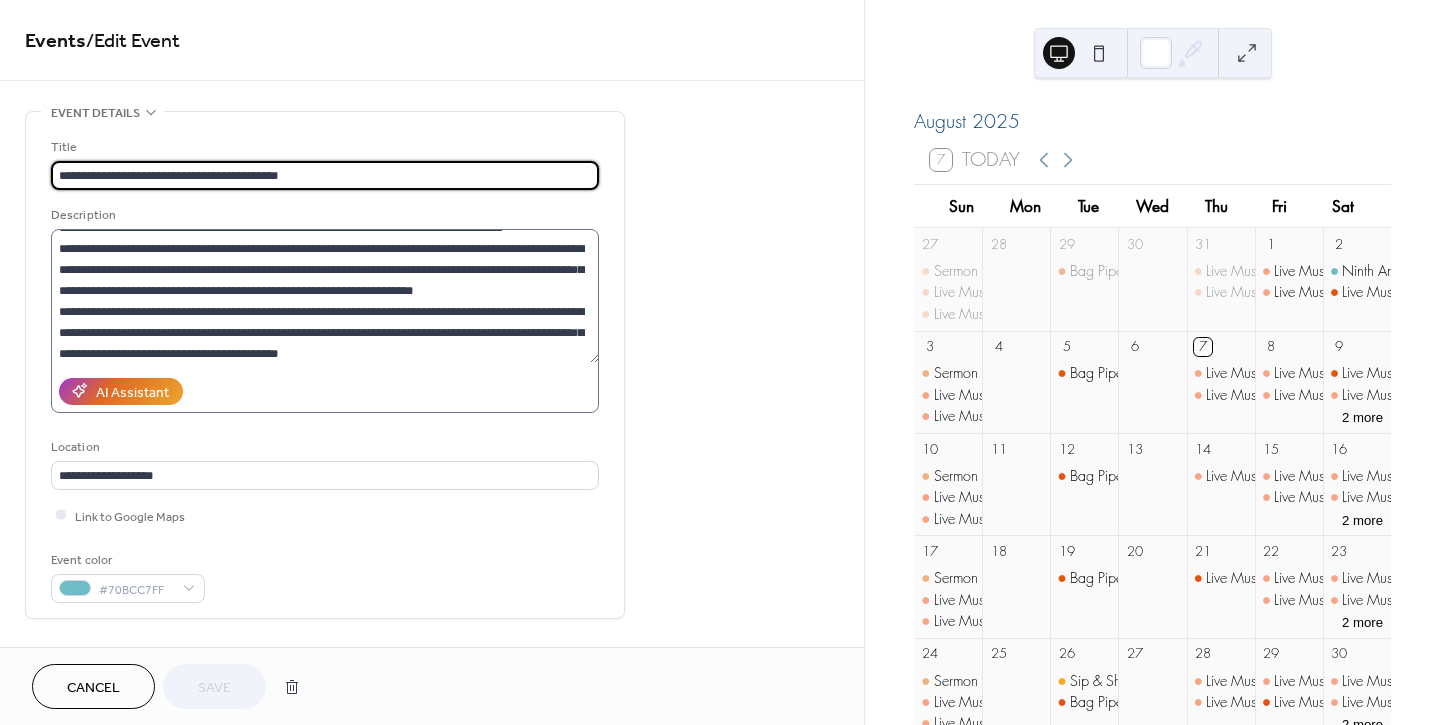 scroll, scrollTop: 0, scrollLeft: 0, axis: both 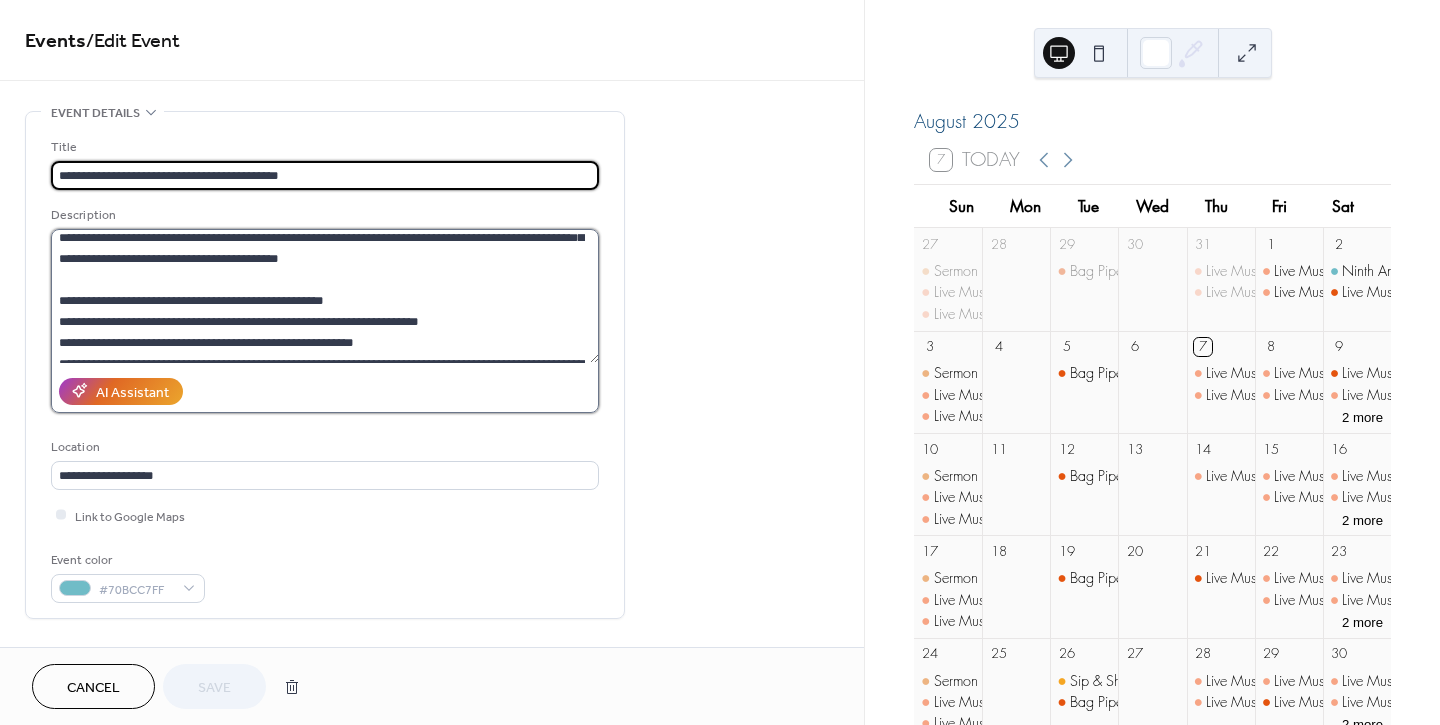 click on "**********" at bounding box center (325, 296) 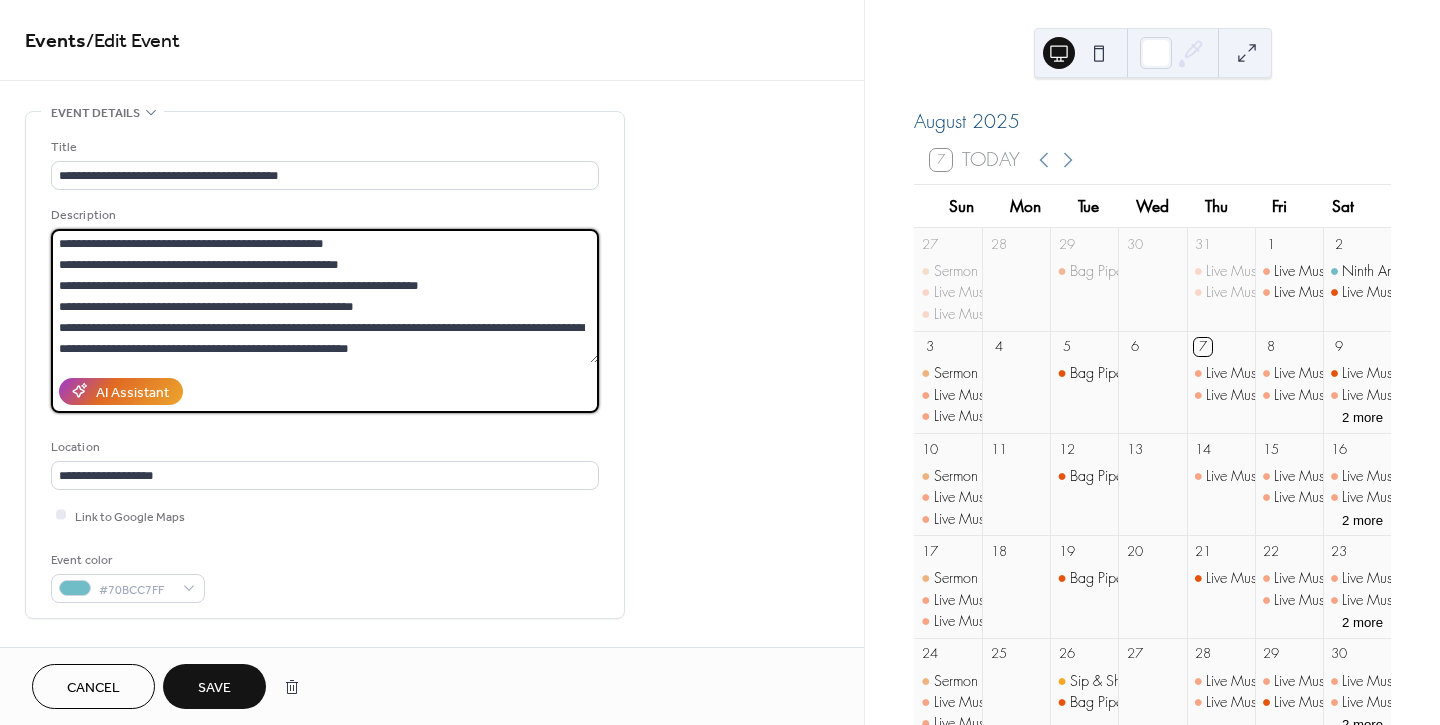 scroll, scrollTop: 210, scrollLeft: 0, axis: vertical 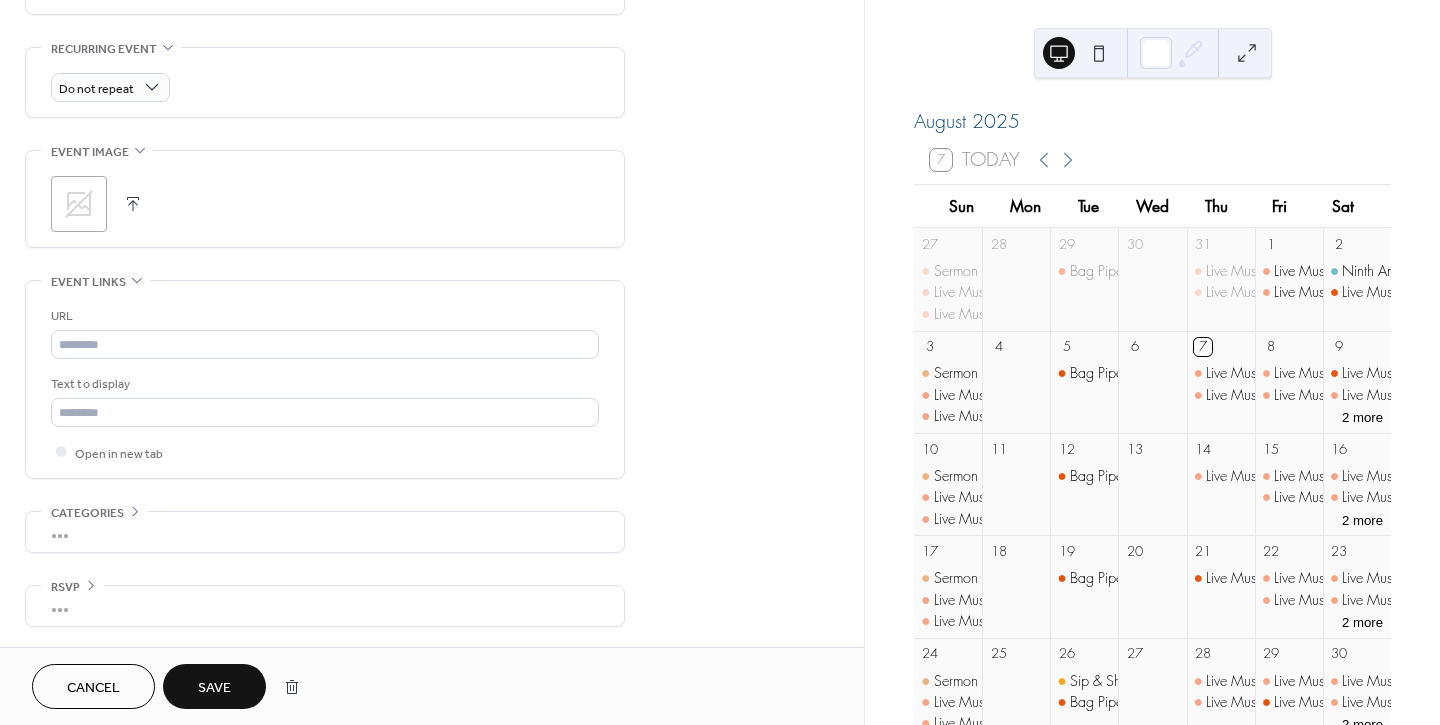 type on "**********" 